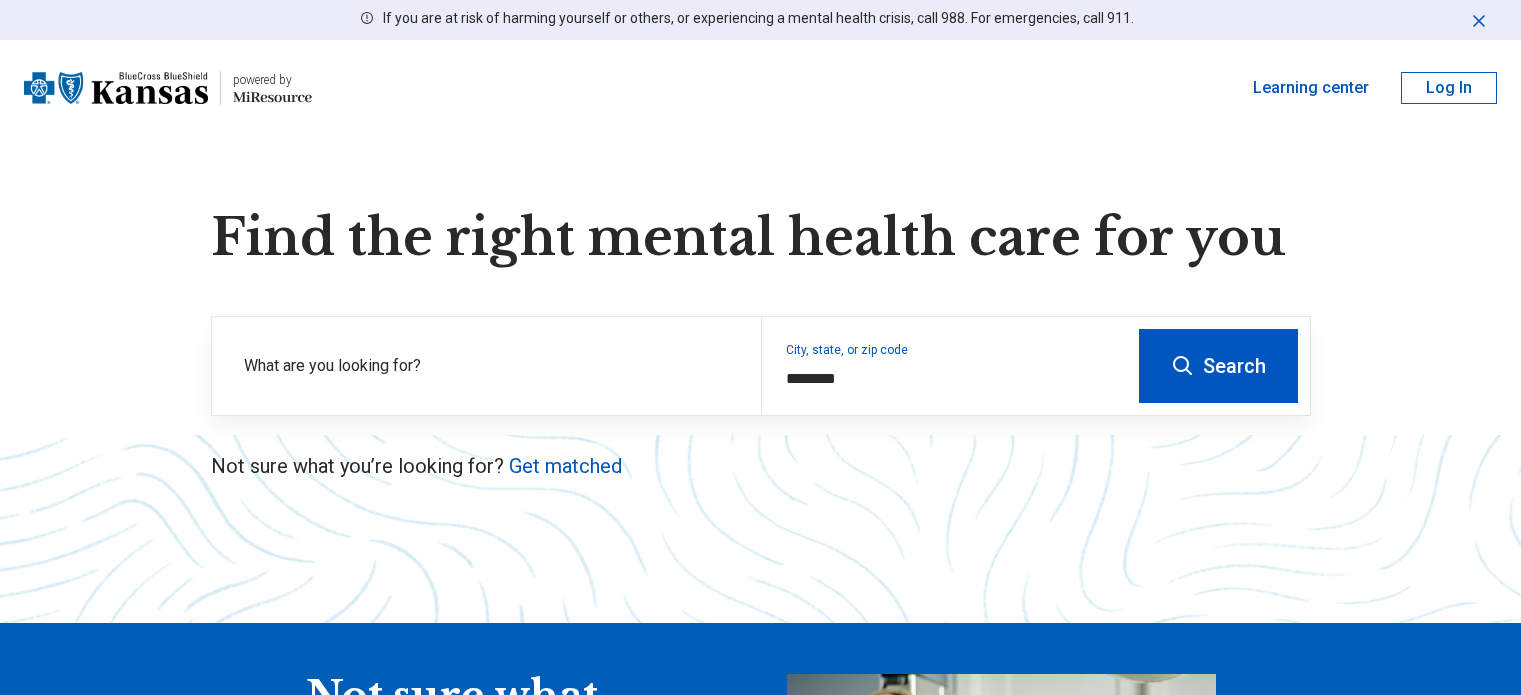 scroll, scrollTop: 0, scrollLeft: 0, axis: both 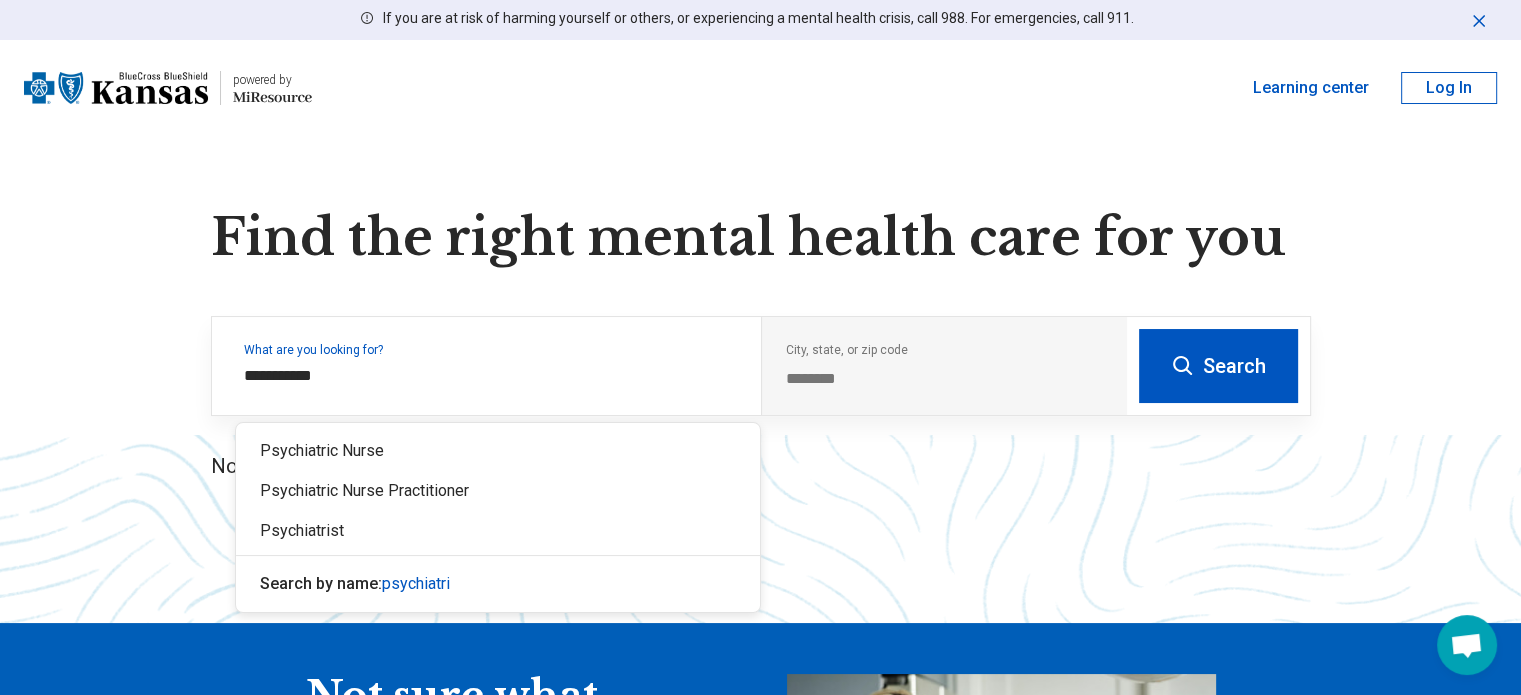 type on "**********" 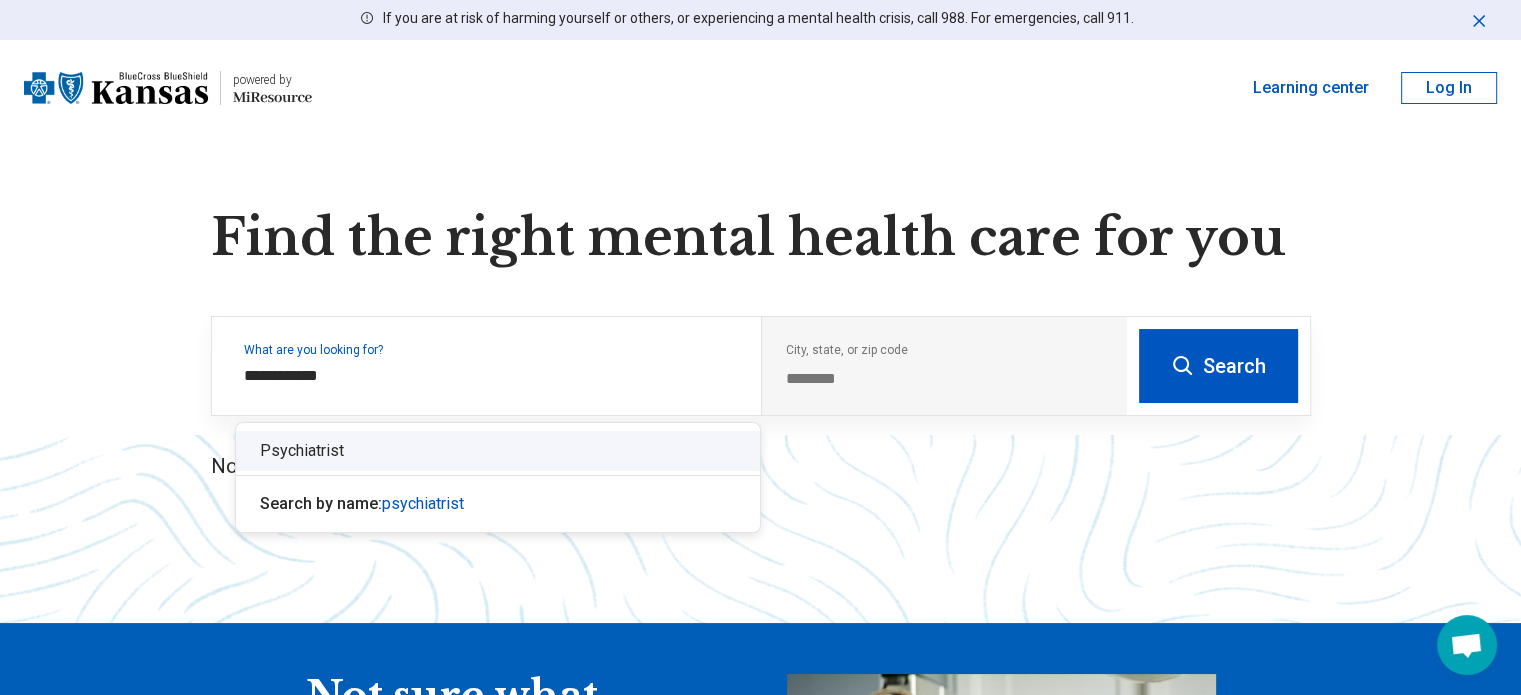 click on "Psychiatrist" at bounding box center (498, 451) 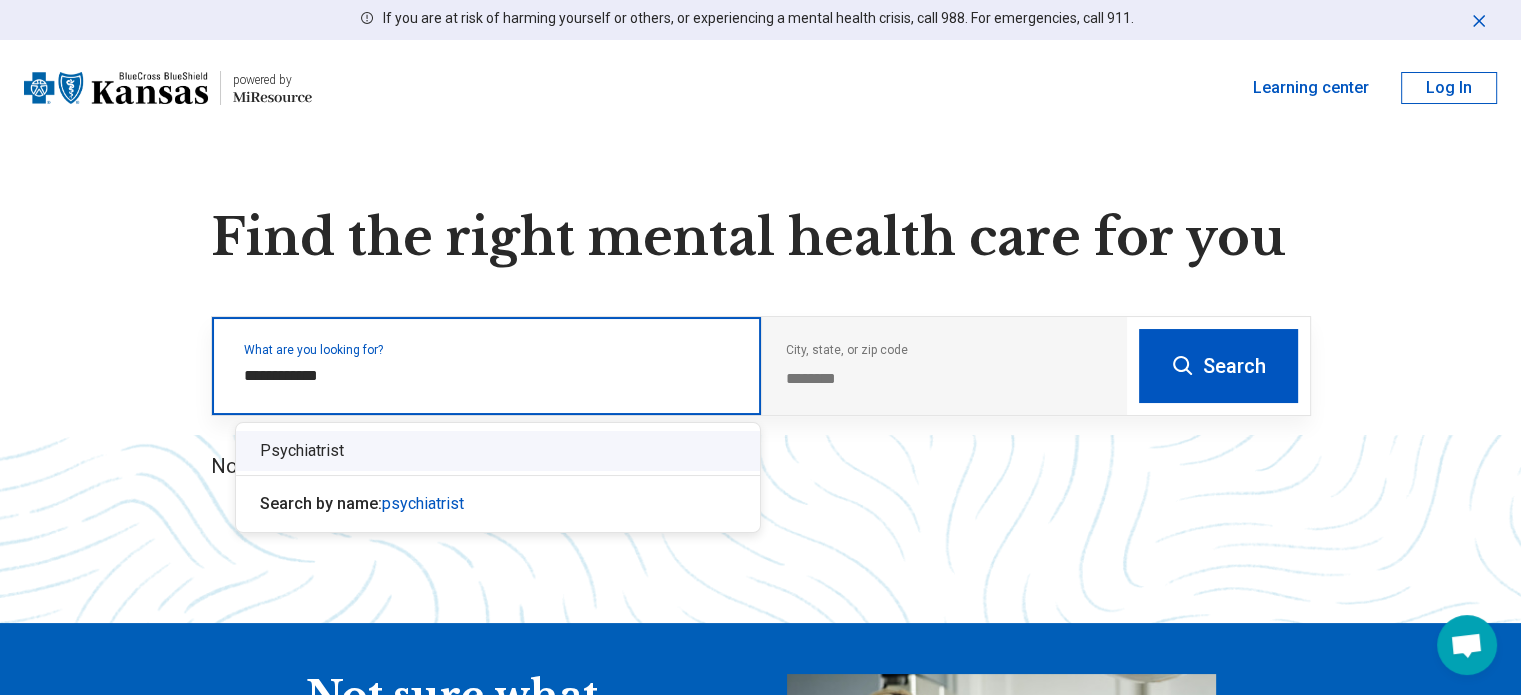 type 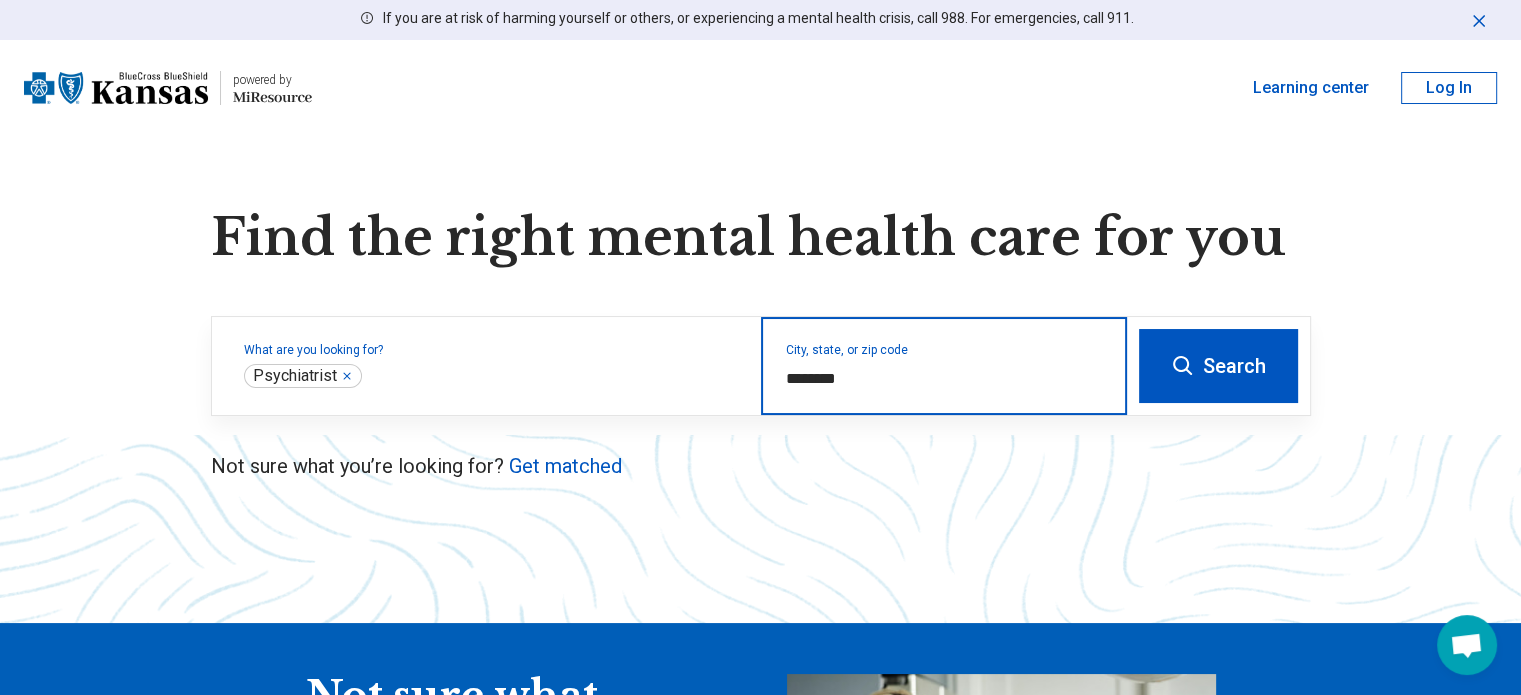 click on "********" at bounding box center (944, 379) 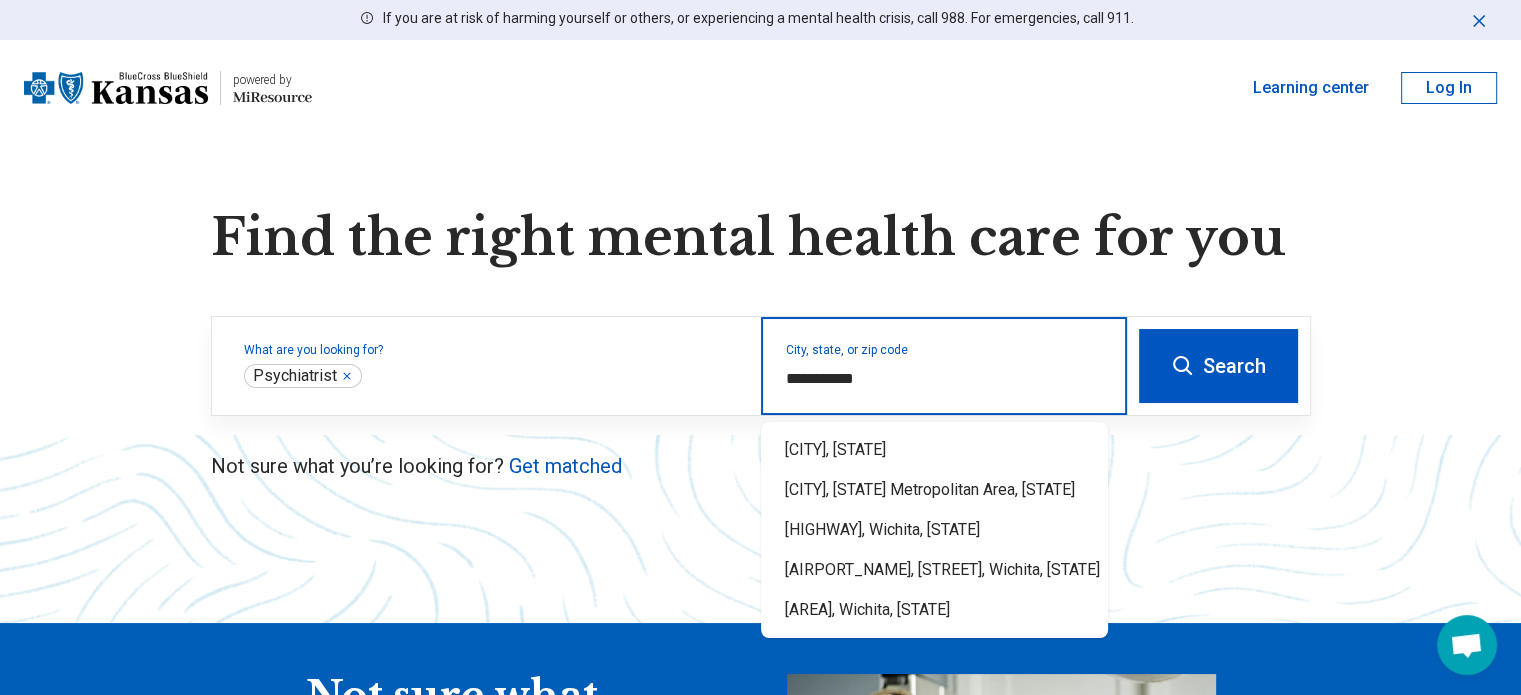 type on "**********" 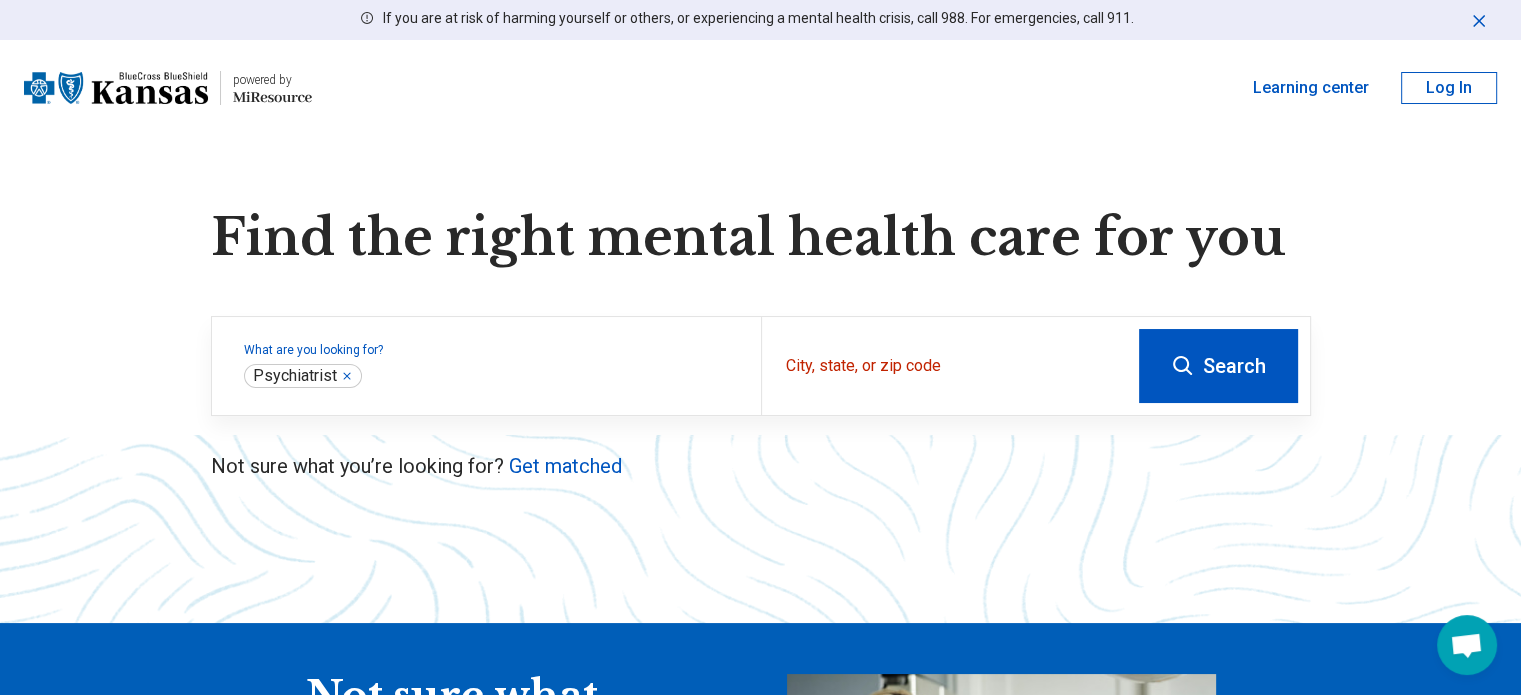 click on "Search" at bounding box center (1218, 366) 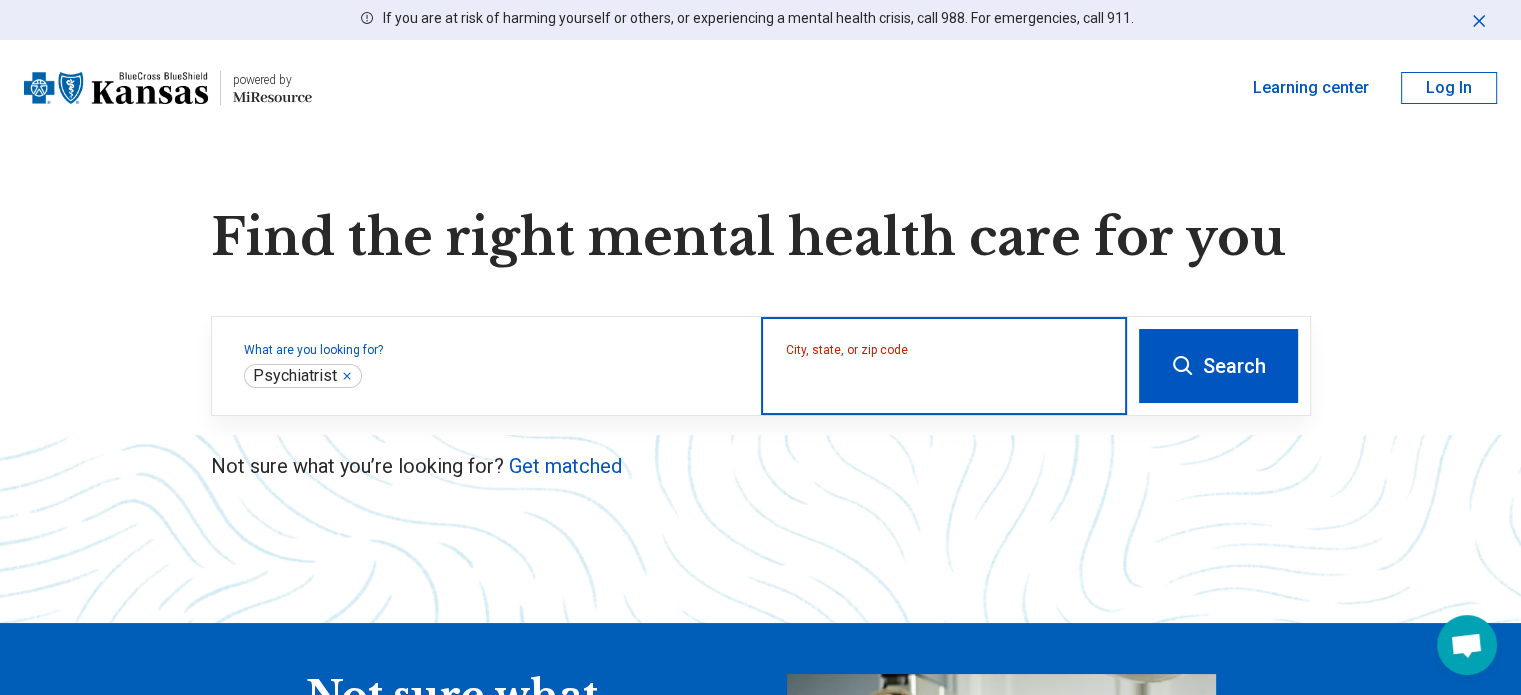 click on "City, state, or zip code" at bounding box center [944, 379] 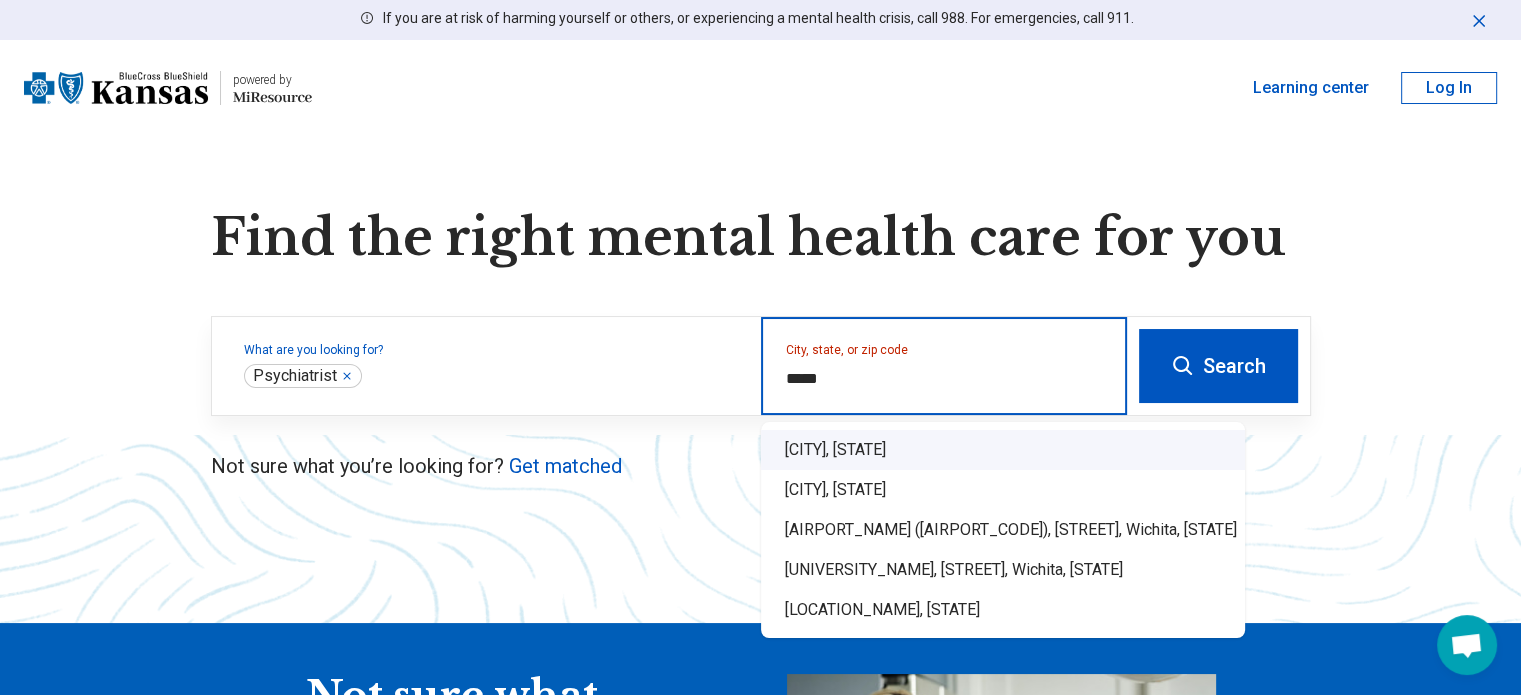 click on "[CITY], [STATE]" at bounding box center [1003, 450] 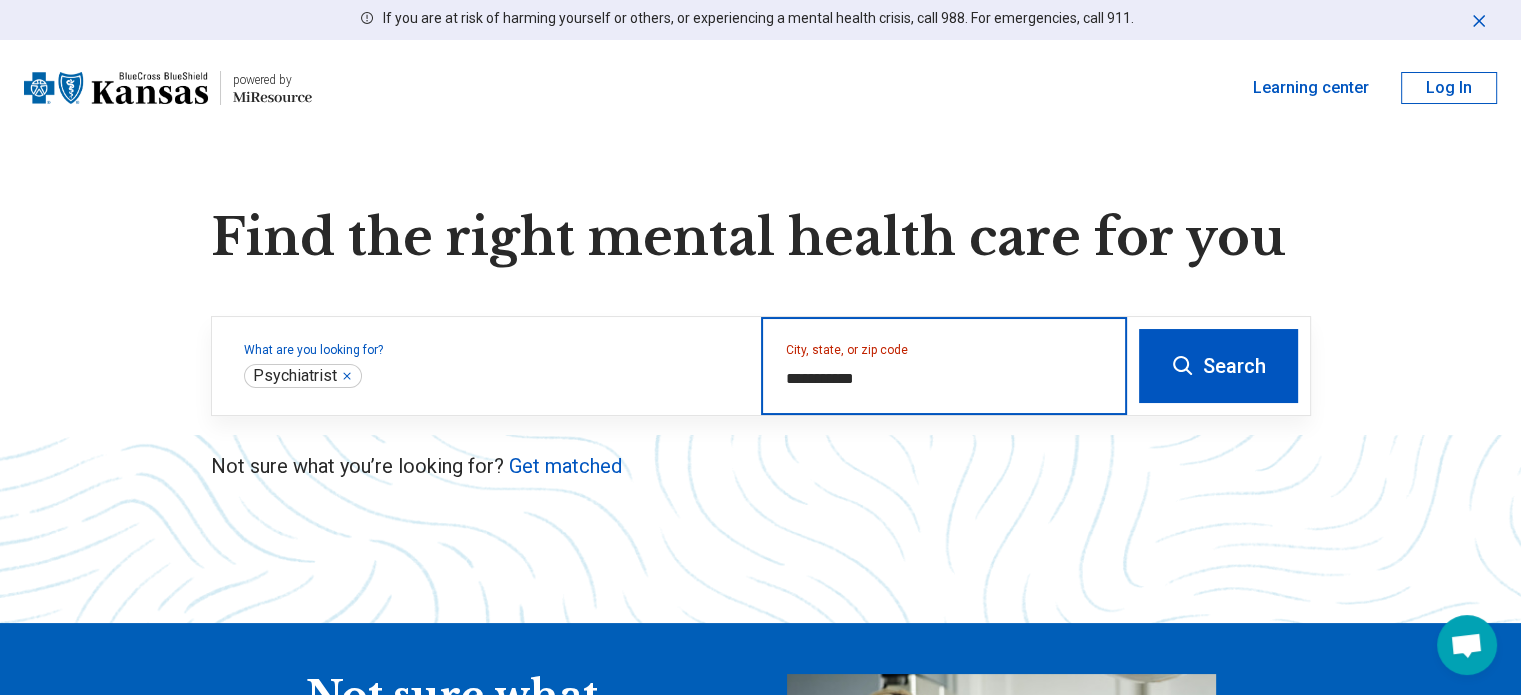 type on "**********" 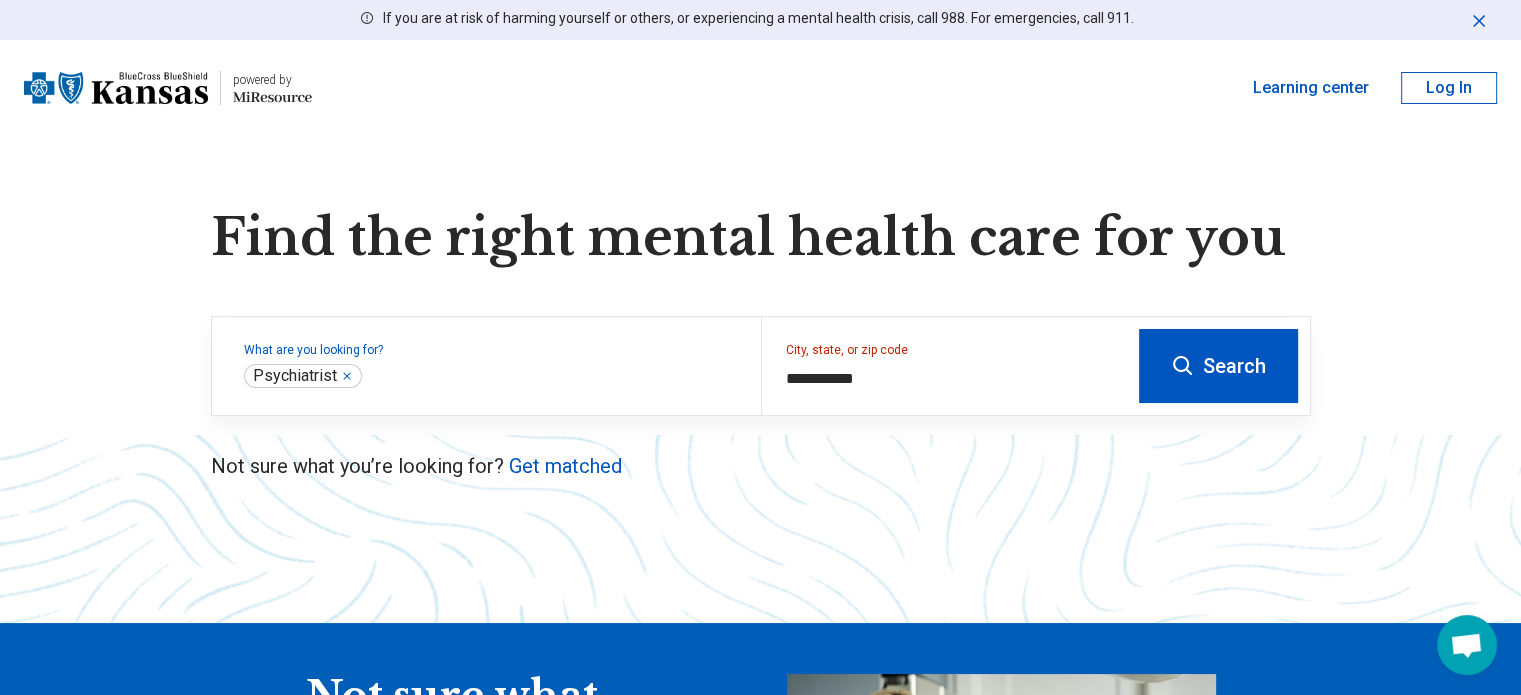 click on "Search" at bounding box center [1218, 366] 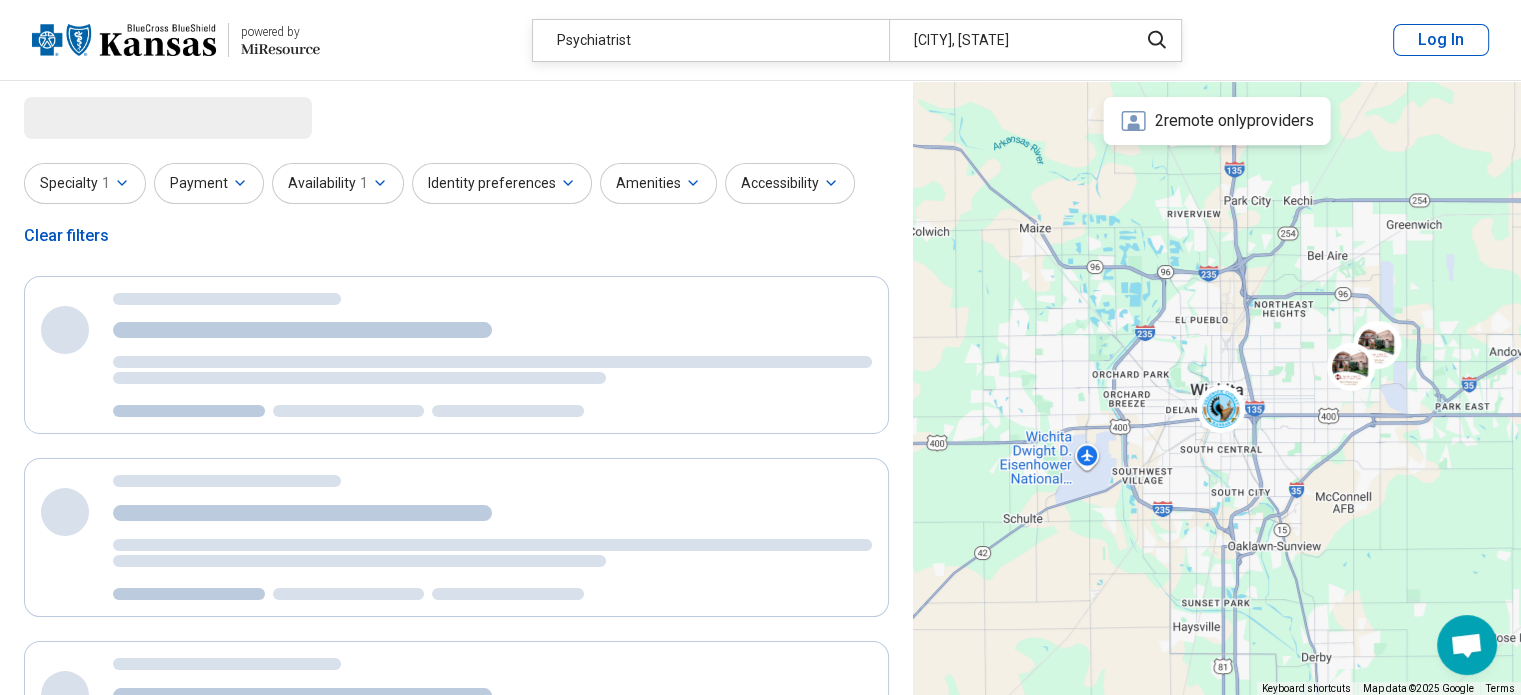 select on "***" 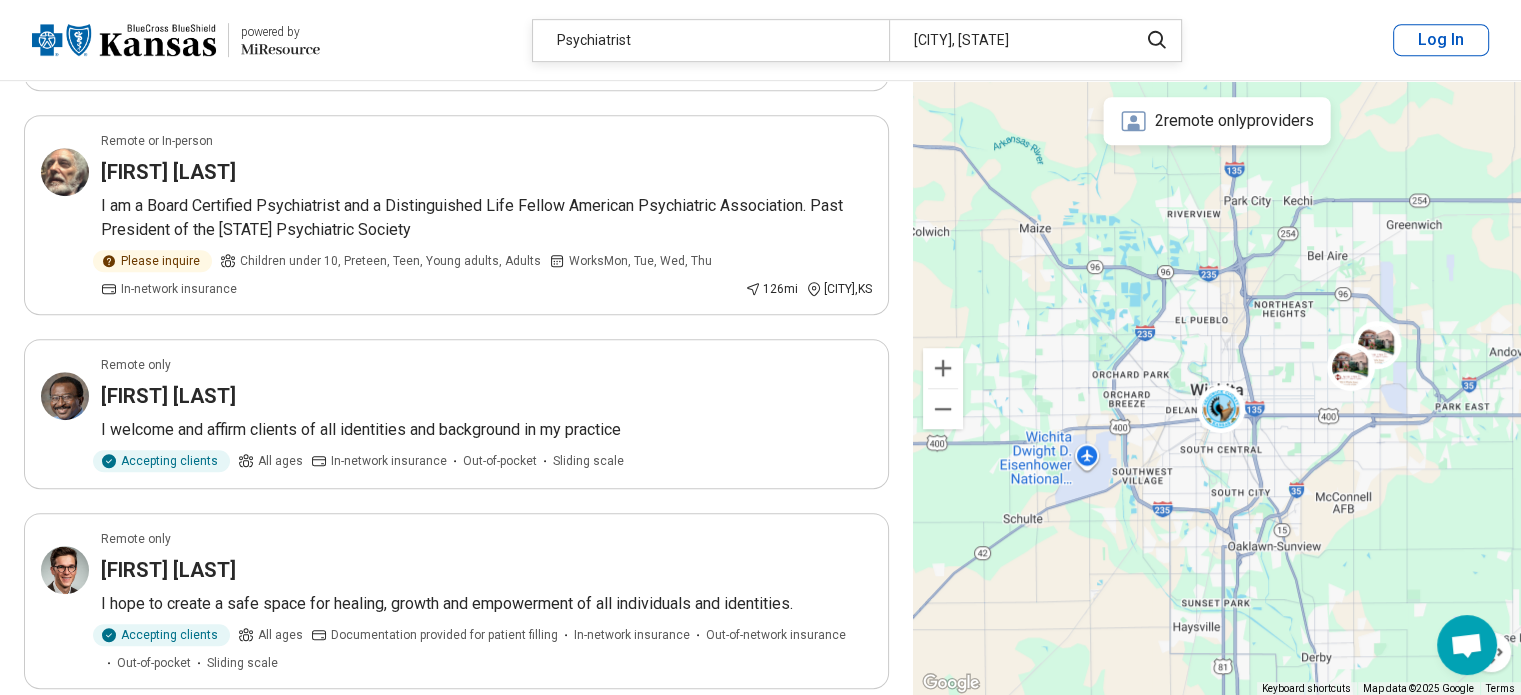 scroll, scrollTop: 1104, scrollLeft: 0, axis: vertical 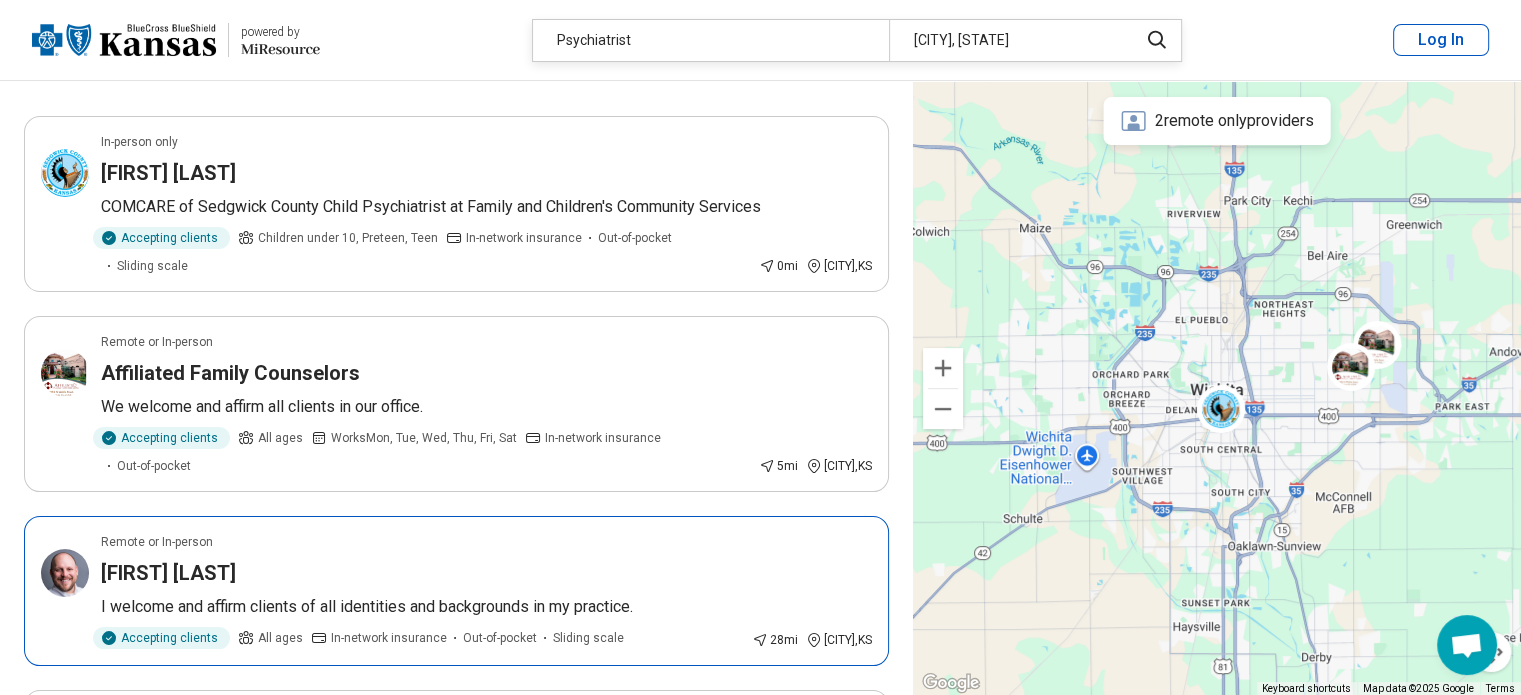 click on "[FIRST] [LAST]" at bounding box center [168, 573] 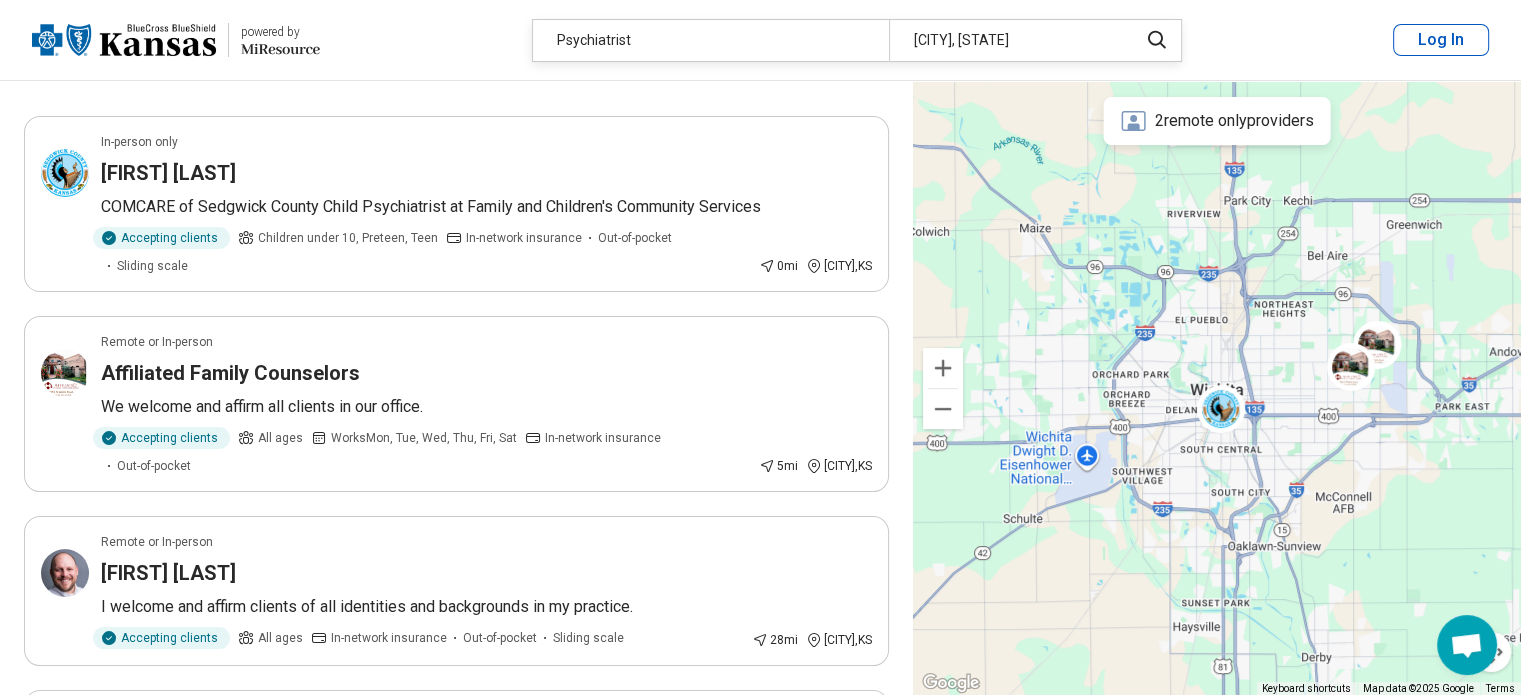 click on "Specialty 1 Payment Availability 1 Identity preferences Amenities Accessibility Clear filters" at bounding box center (456, 51) 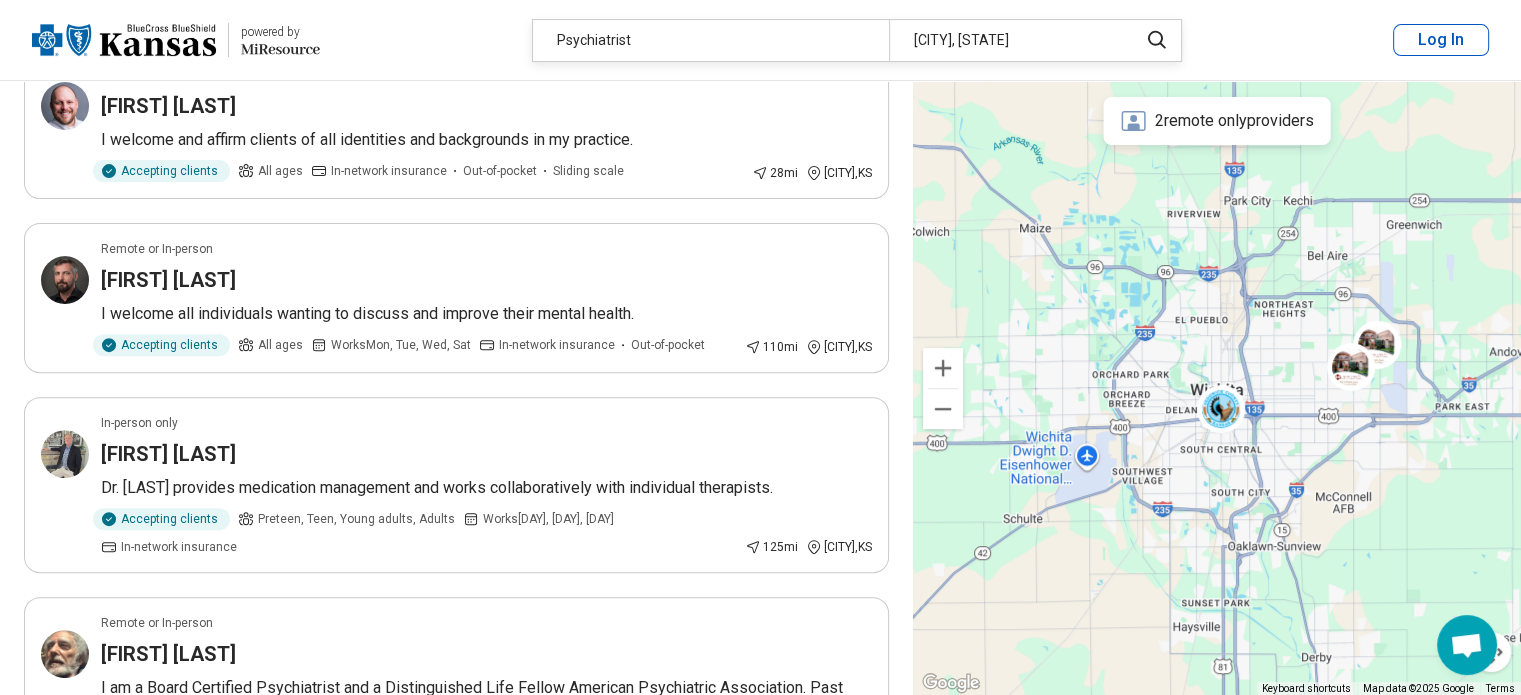scroll, scrollTop: 672, scrollLeft: 0, axis: vertical 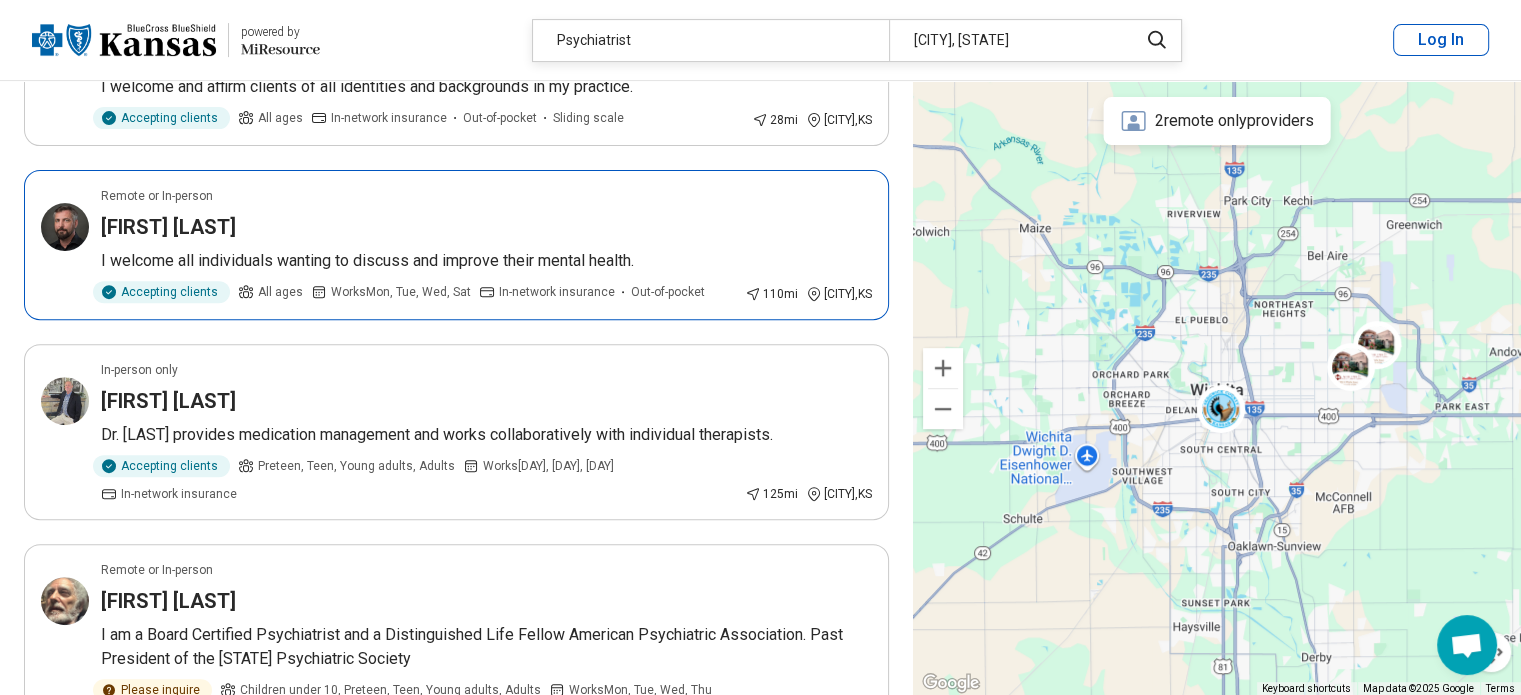 click on "[FIRST] [LAST]" at bounding box center (168, 227) 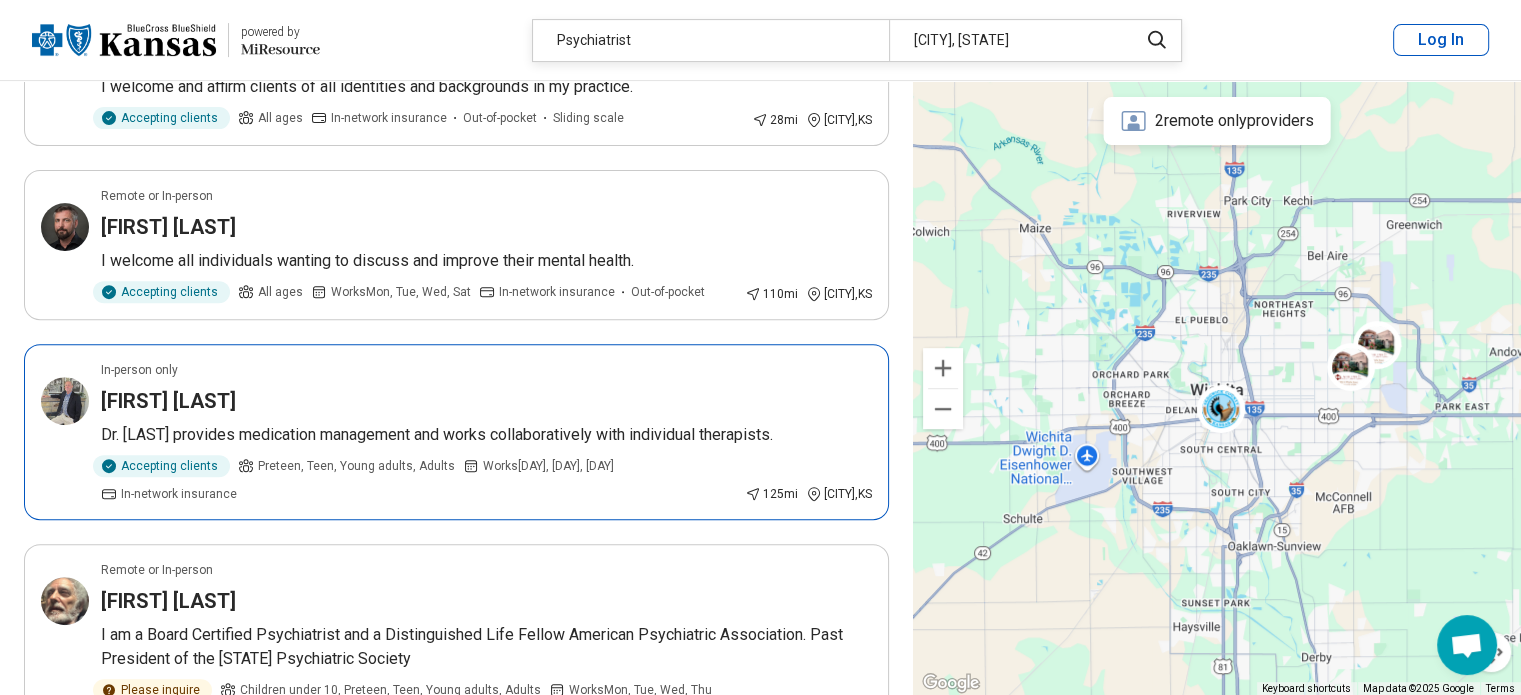 click on "[FIRST] [LAST]" at bounding box center [168, 401] 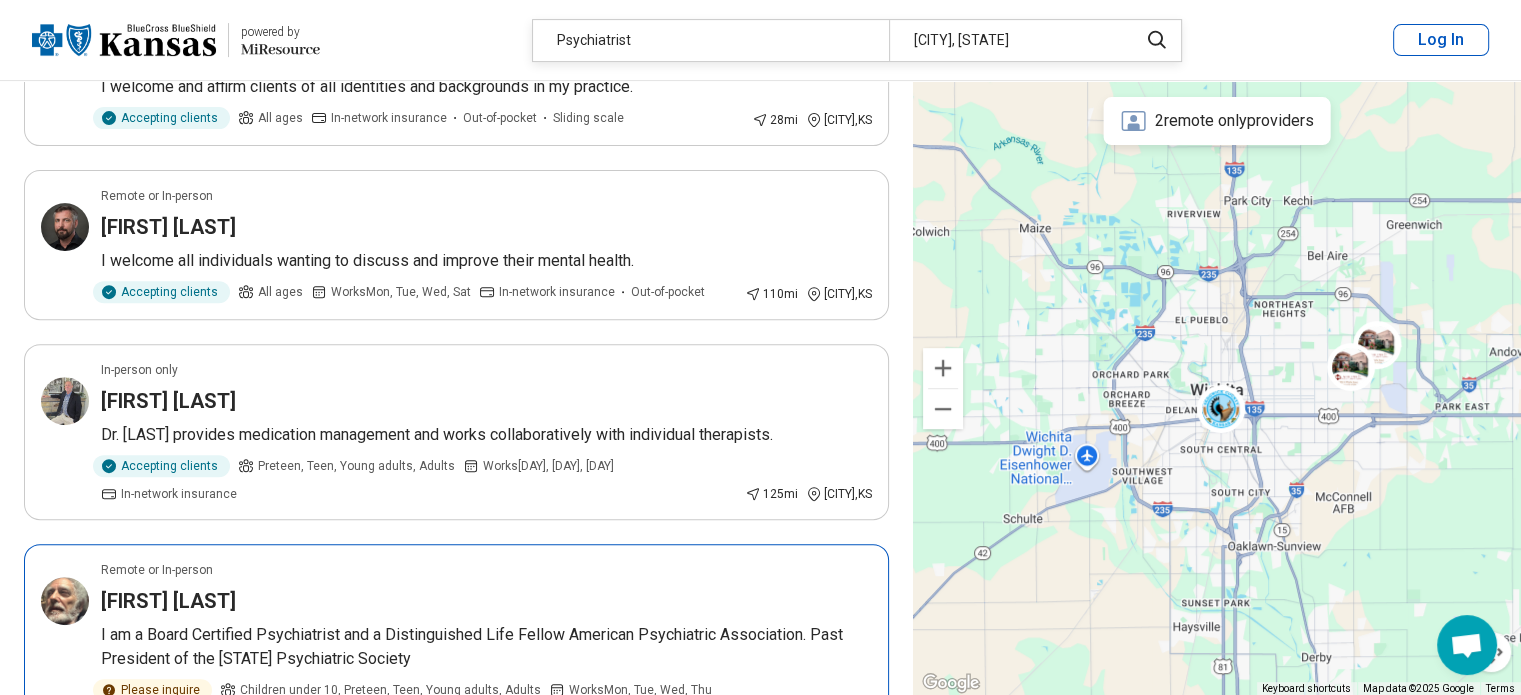 click on "[FIRST] [LAST]" at bounding box center (168, 601) 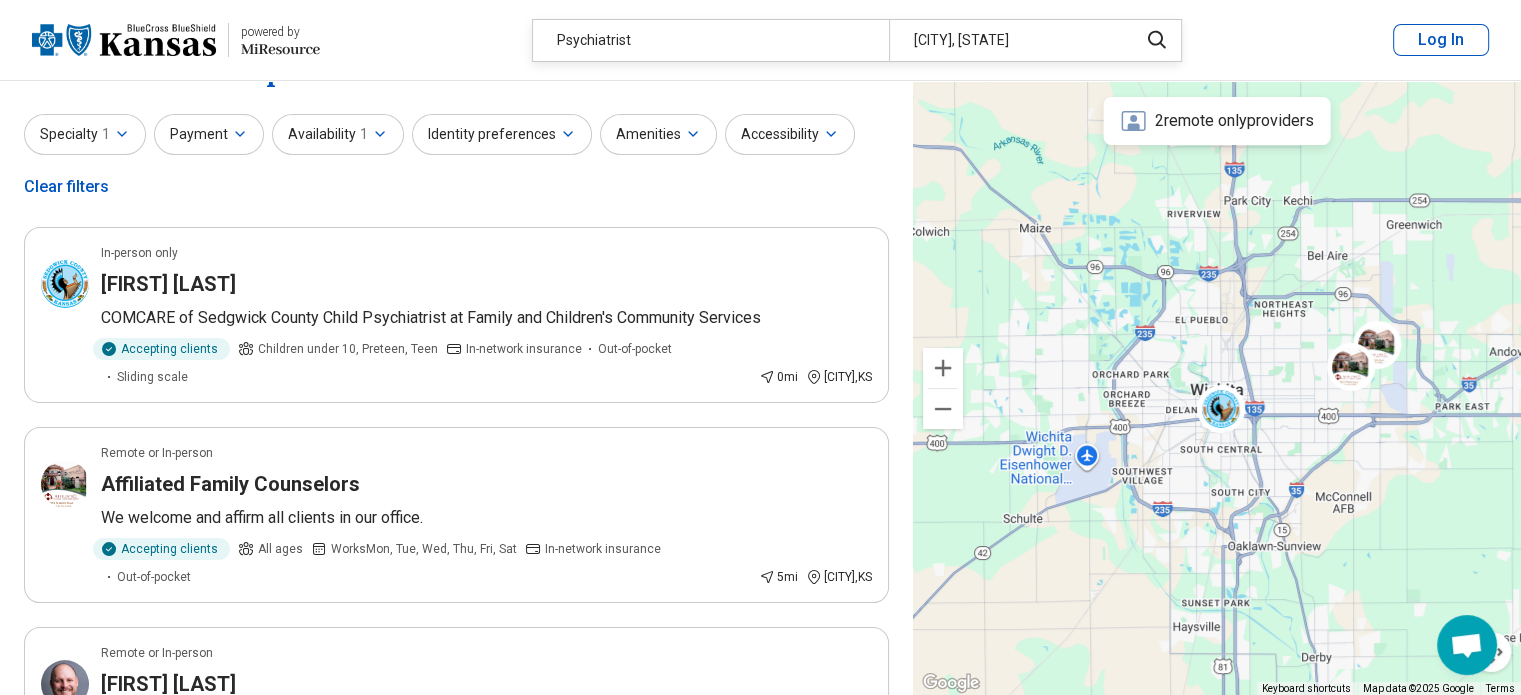 scroll, scrollTop: 0, scrollLeft: 0, axis: both 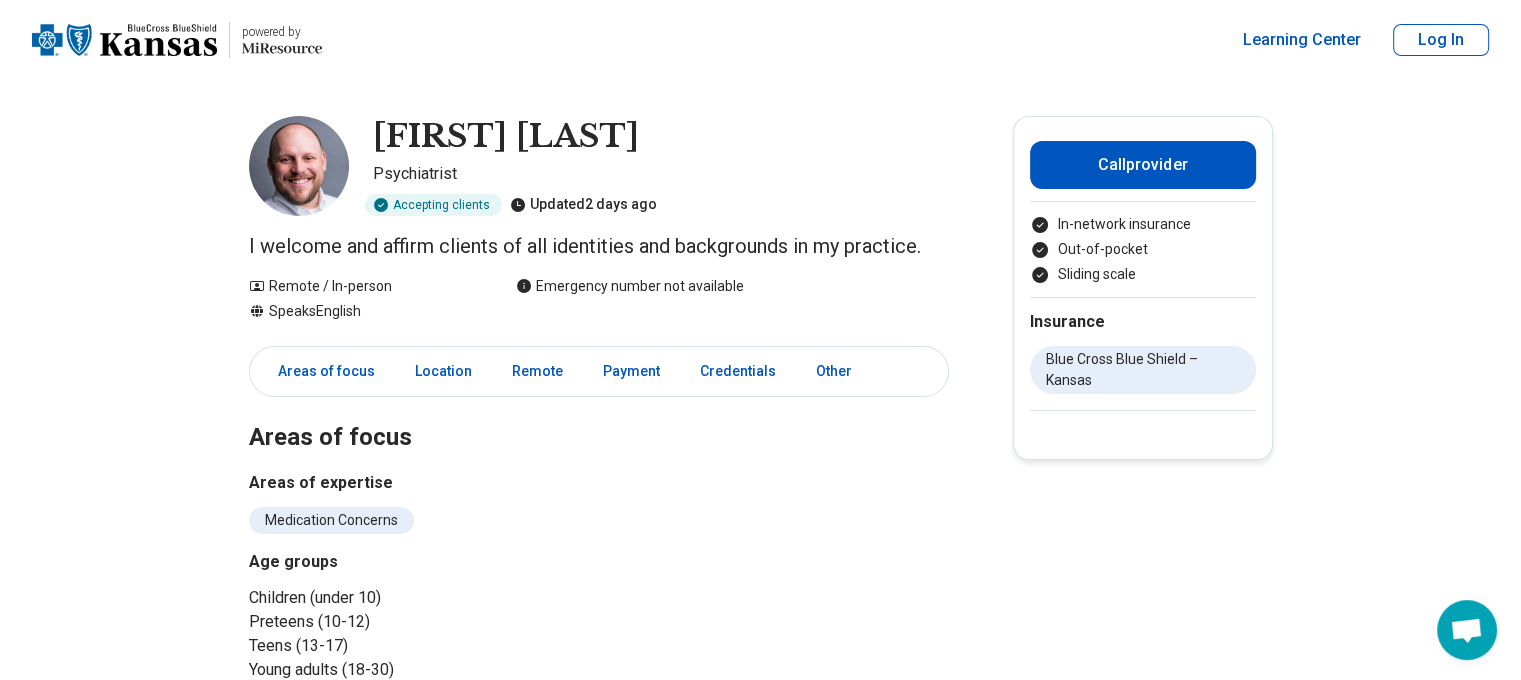 click on "Areas of expertise" at bounding box center [599, 483] 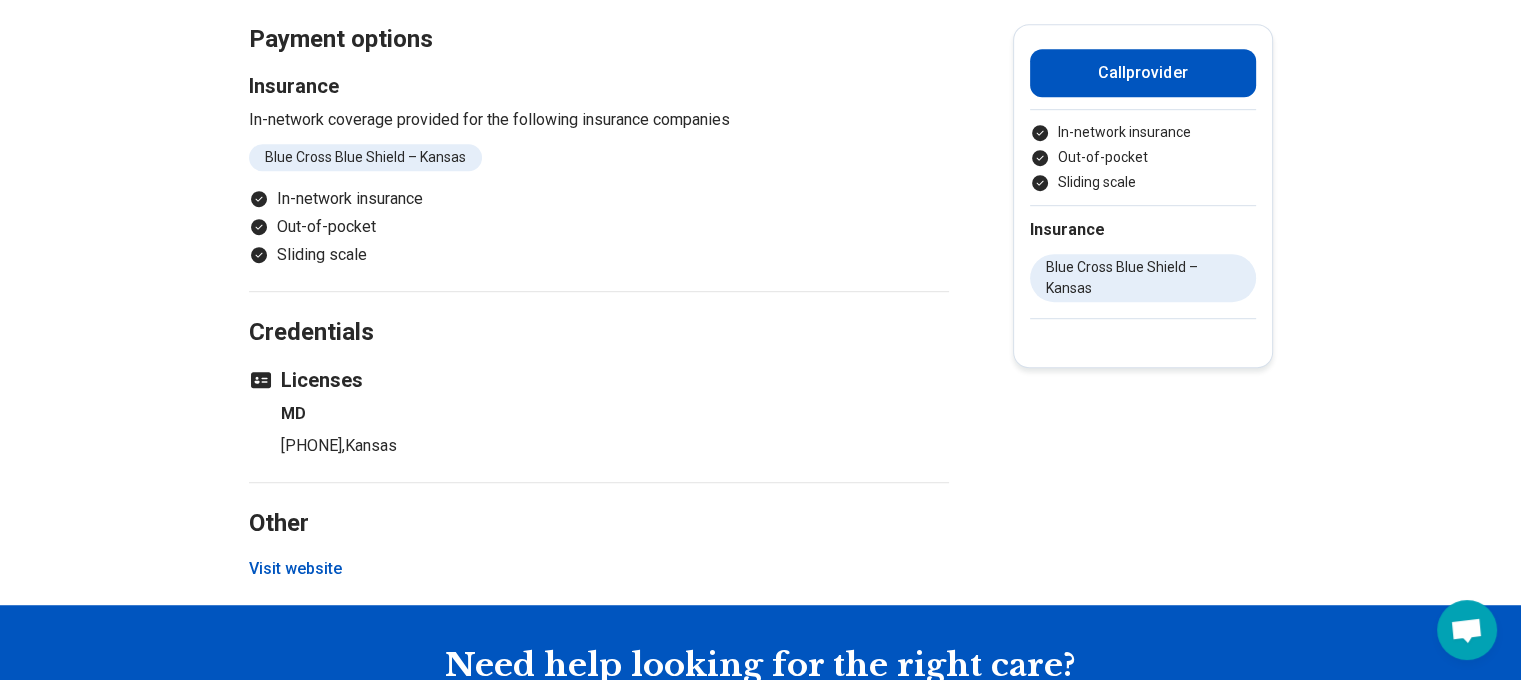 scroll, scrollTop: 1200, scrollLeft: 0, axis: vertical 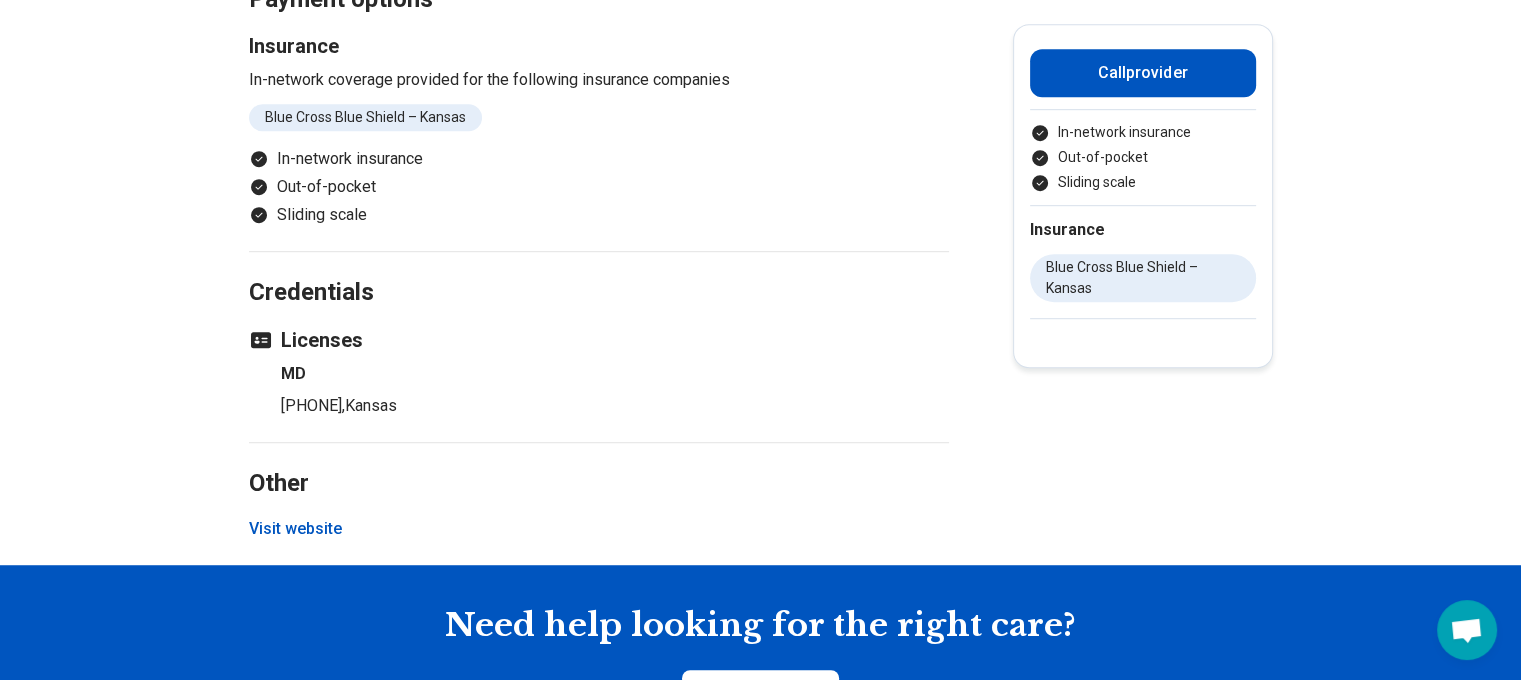 click on "Visit website" at bounding box center (295, 529) 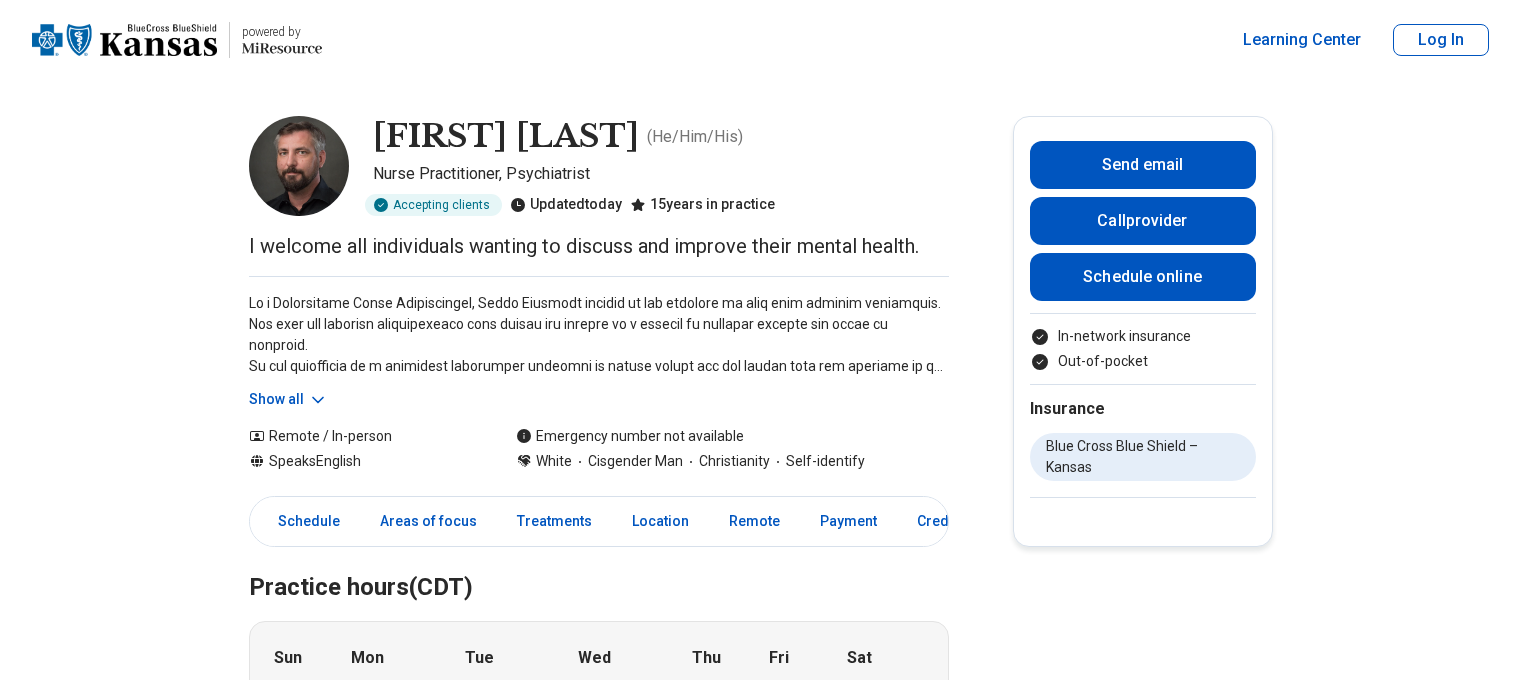 scroll, scrollTop: 0, scrollLeft: 0, axis: both 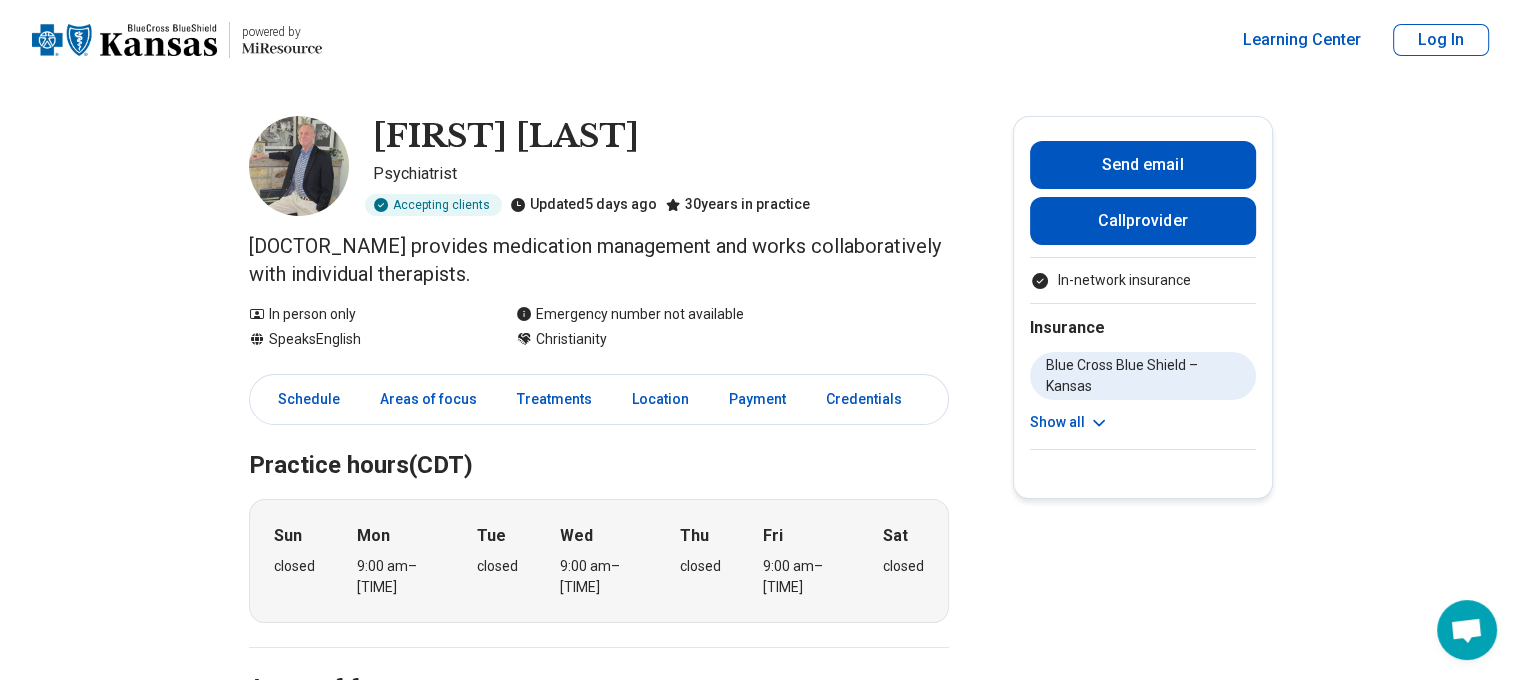 click on "[FIRST] [LAST] [PROFESSION] Accepting clients Updated 5 days ago 30 years in practice Dr. [LAST] provides medication management and works collaboratively with individual therapists. In person only Speaks English Emergency number not available Christianity Send email Call provider In-network insurance Insurance [INSURANCE_PROVIDER] – [STATE] [INSURANCE_PROVIDER] – [STATE] [INSURANCE_PROVIDER] (e.g., [INSURANCE_PROVIDER]) – [STATE] [INSURANCE_PROVIDER] – [STATE] [INSURANCE_PROVIDER] – [STATE] [INSURANCE_PROVIDER] – [STATE] Show all Schedule Areas of focus Treatments Location Payment Credentials Practice hours (CDT) Sun closed Mon 9:00 am – 3:30 pm Tue closed Wed 9:00 am – 3:30 pm Thu closed Fri 9:00 am – 3:30 pm Sat closed Areas of focus Areas of expertise Abuse Alcohol Use Anger Issues Anorexia Nervosa Anxiety Attention Deficit Hyperactivity Disorder (ADHD) Avoidant/Restrictive Food Intake Disorder Binge-Eating Disorder Bipolar Disorder Body Image Bulimia Nervosa Childhood Abuse Divorce" at bounding box center (760, 1199) 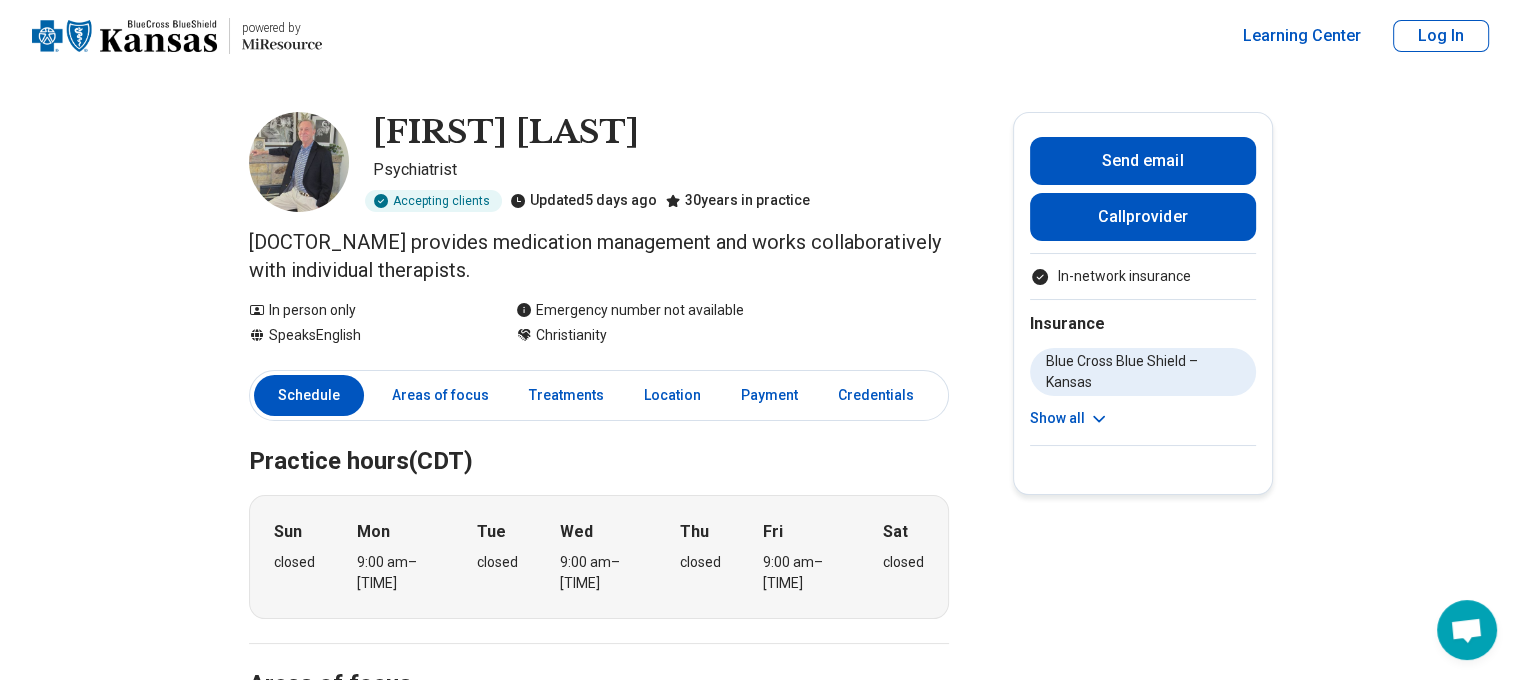 scroll, scrollTop: 0, scrollLeft: 0, axis: both 